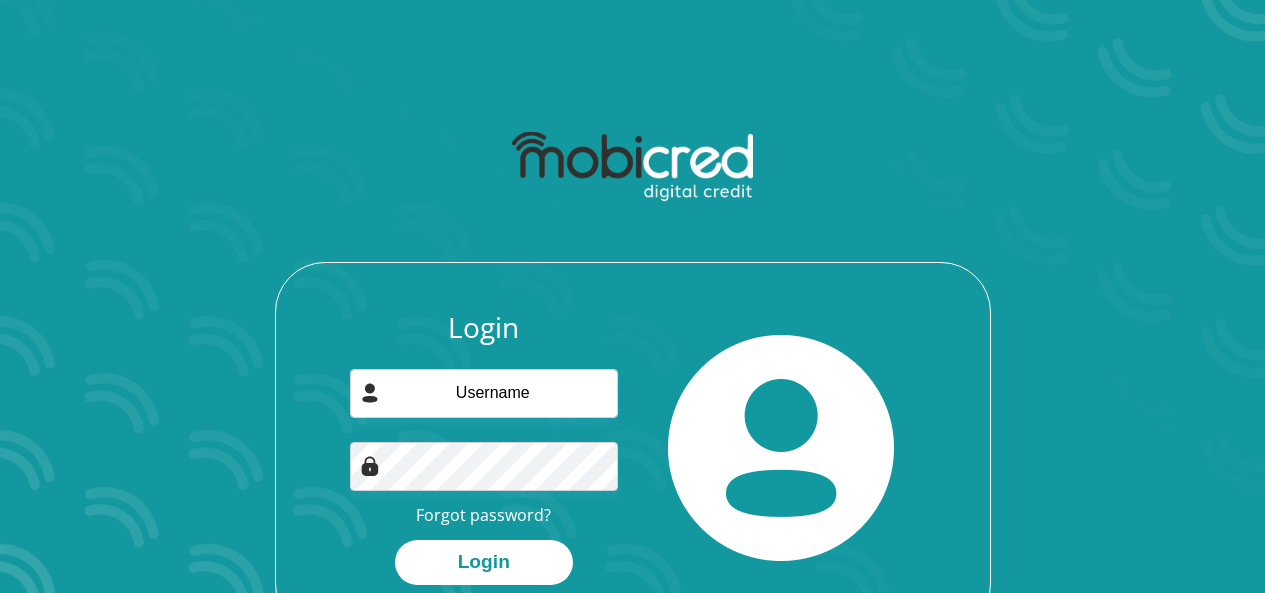 scroll, scrollTop: 0, scrollLeft: 0, axis: both 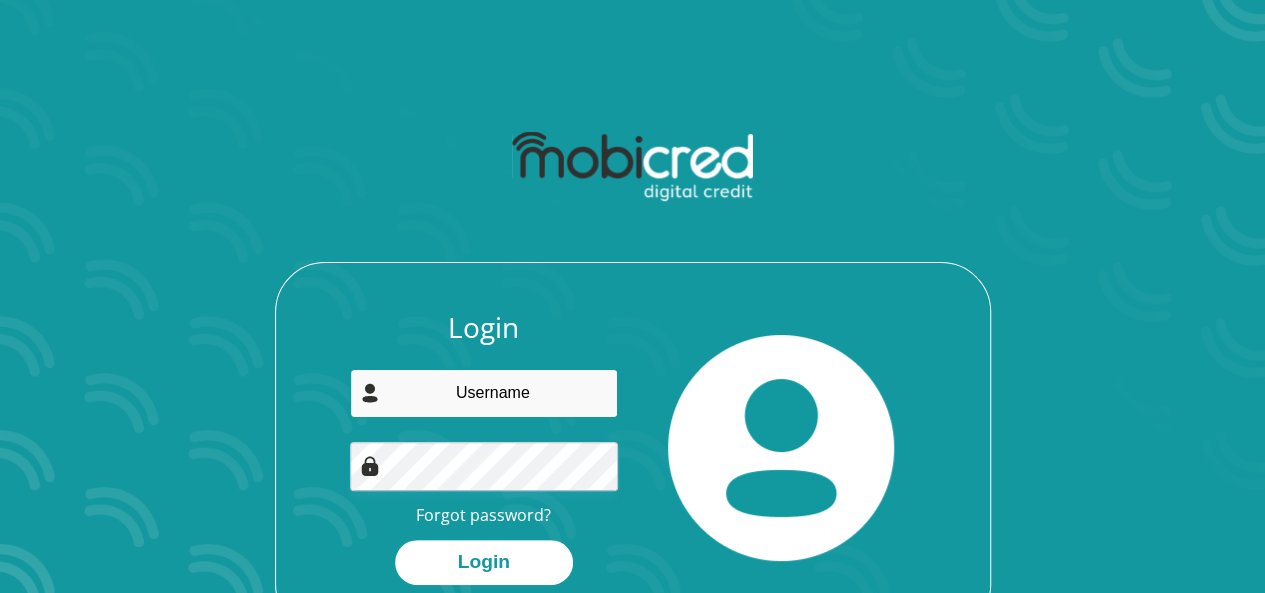 click at bounding box center [484, 393] 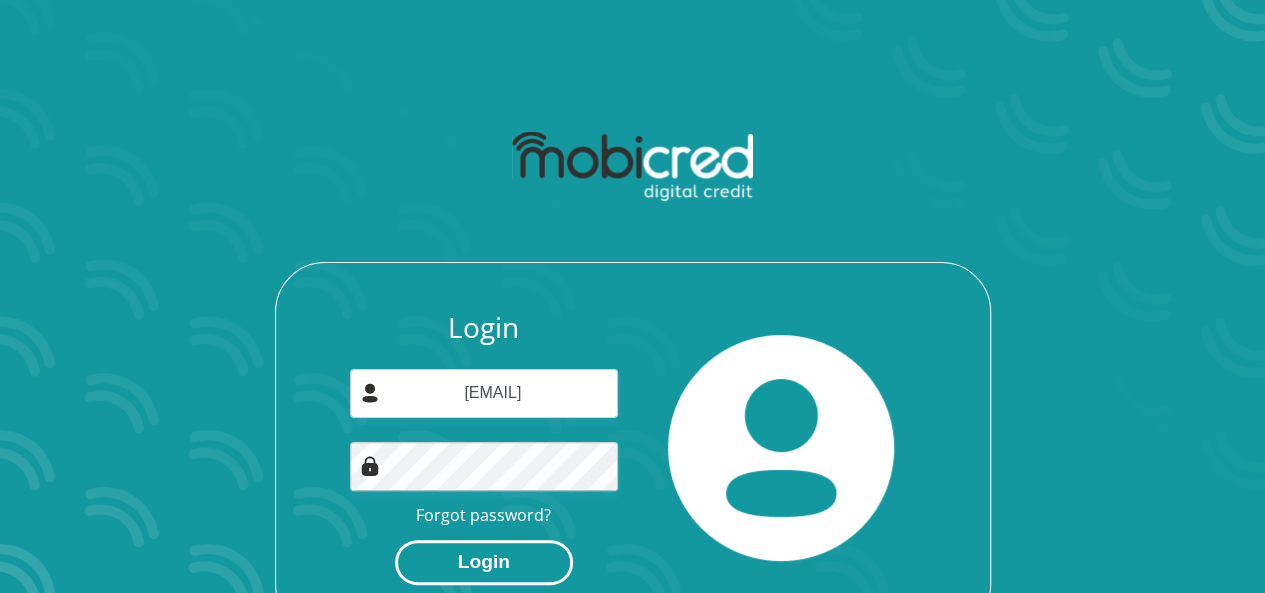 click on "Login" at bounding box center (484, 562) 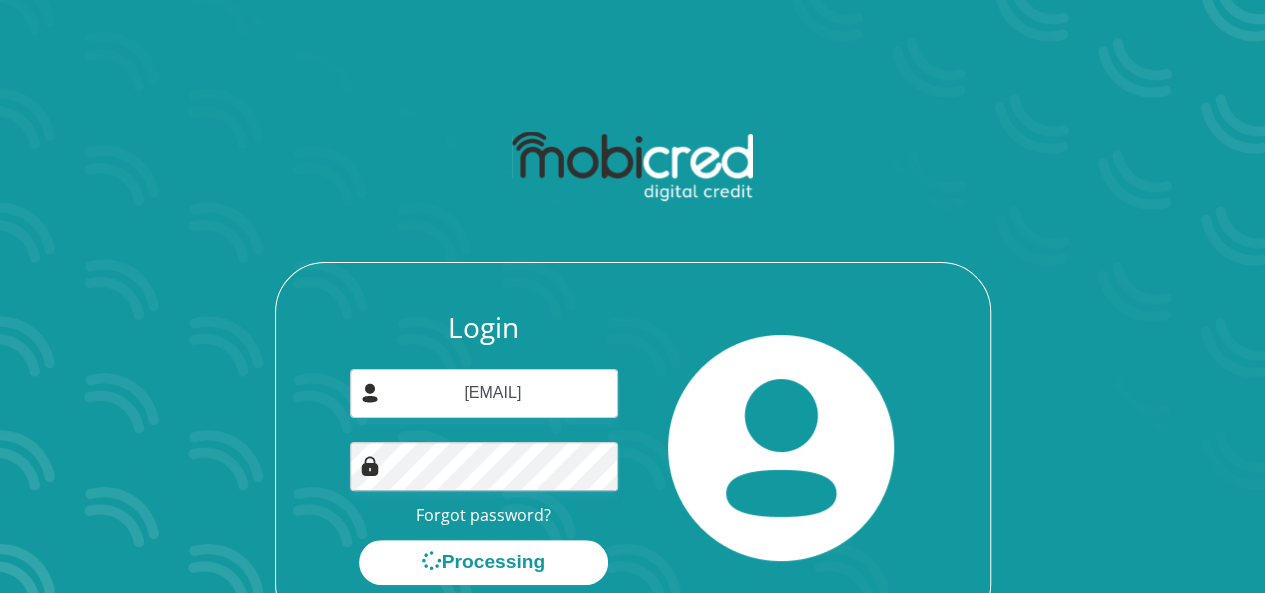 scroll, scrollTop: 0, scrollLeft: 0, axis: both 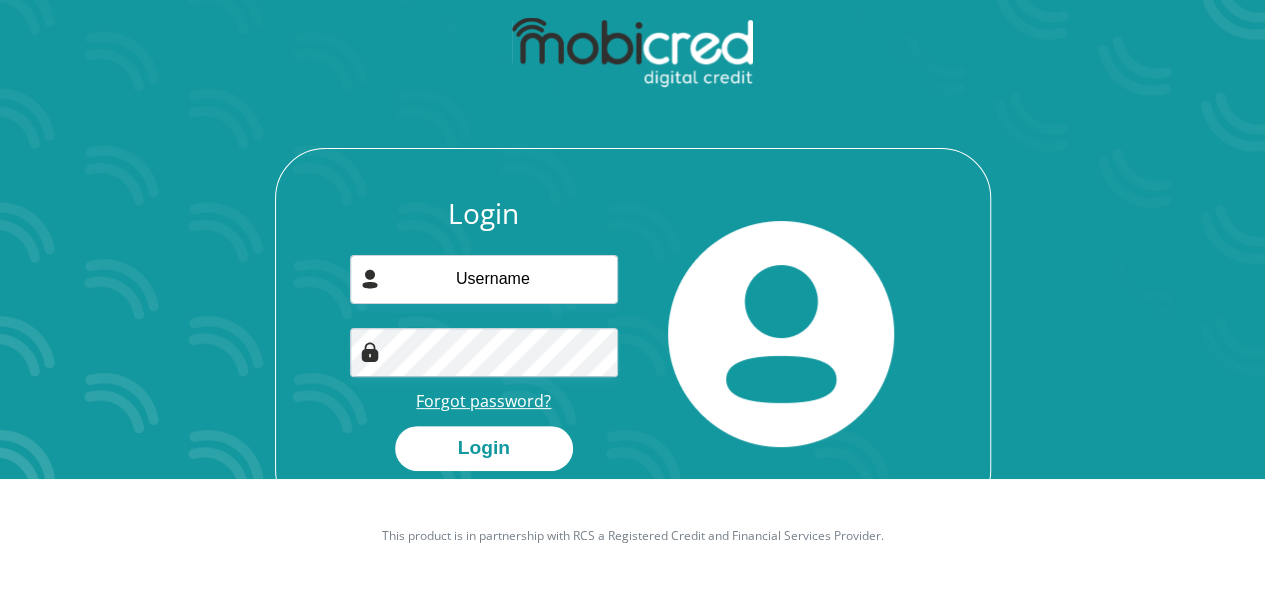 click on "Forgot password?" at bounding box center [483, 401] 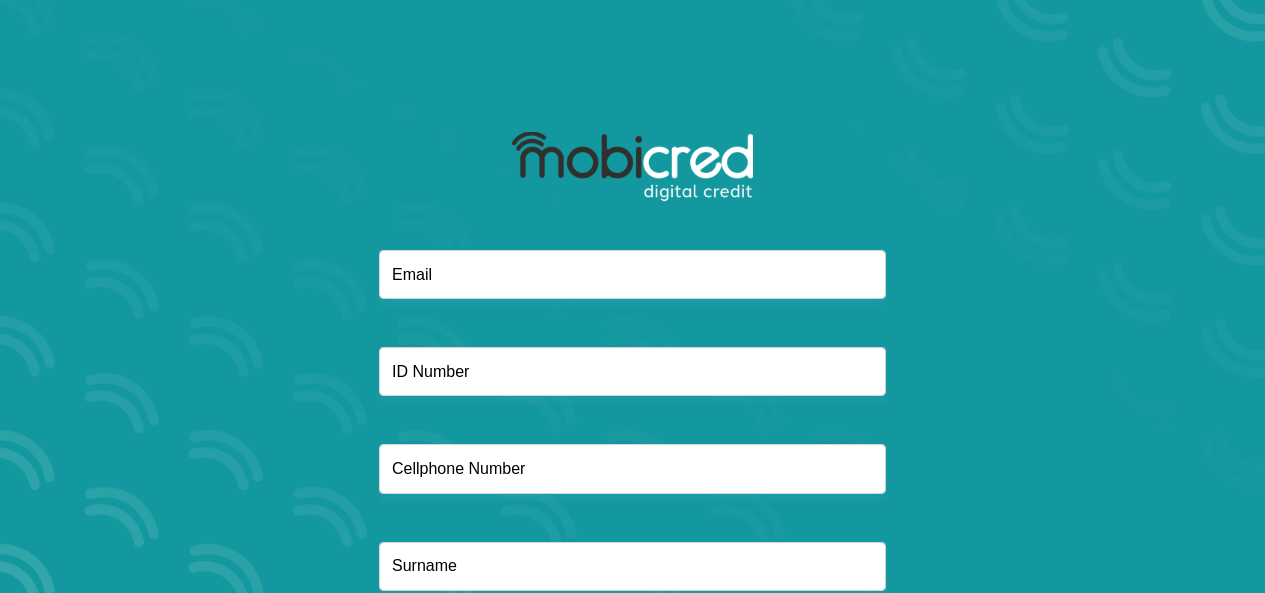 scroll, scrollTop: 0, scrollLeft: 0, axis: both 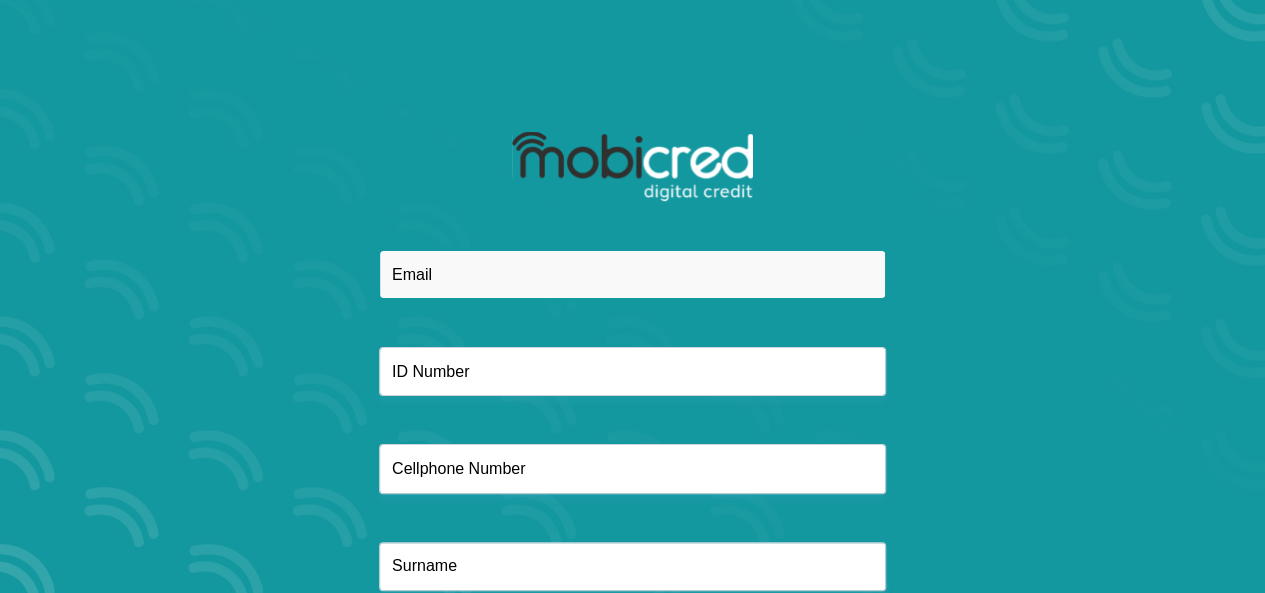 click at bounding box center (632, 274) 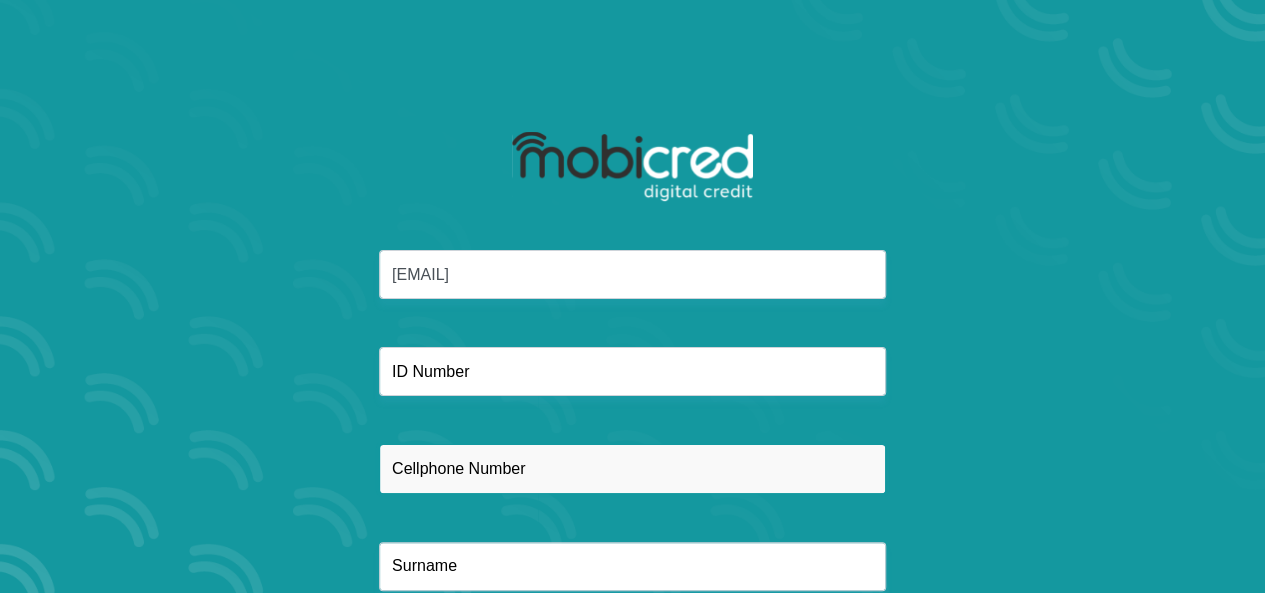 type on "0834111438" 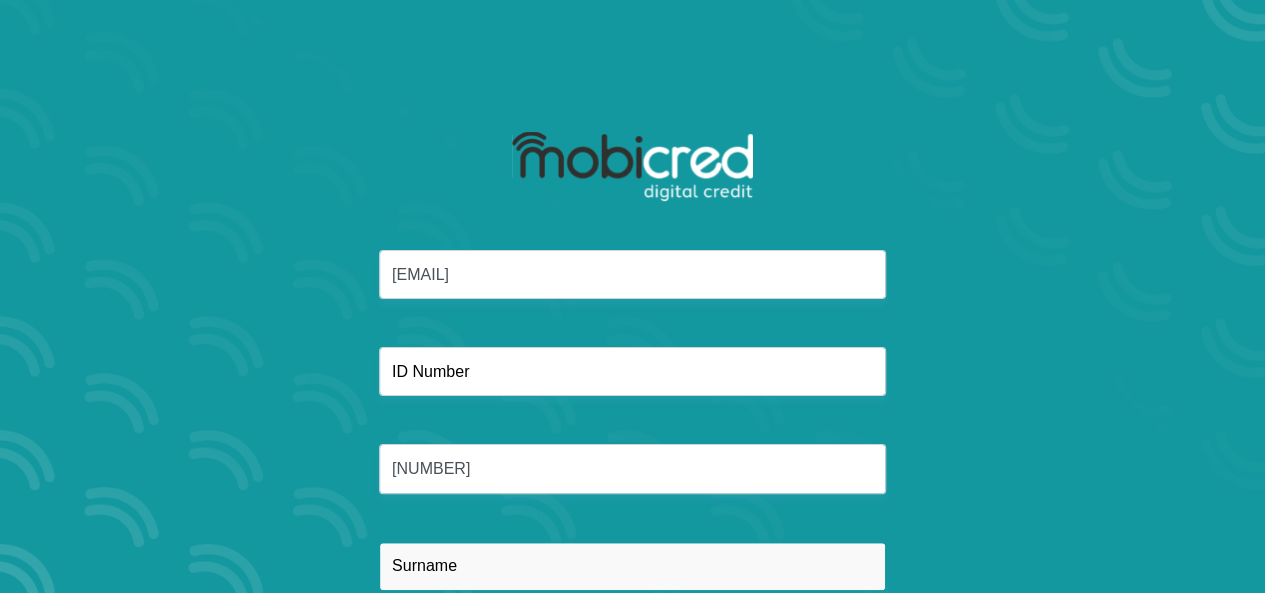 type on "Jansen" 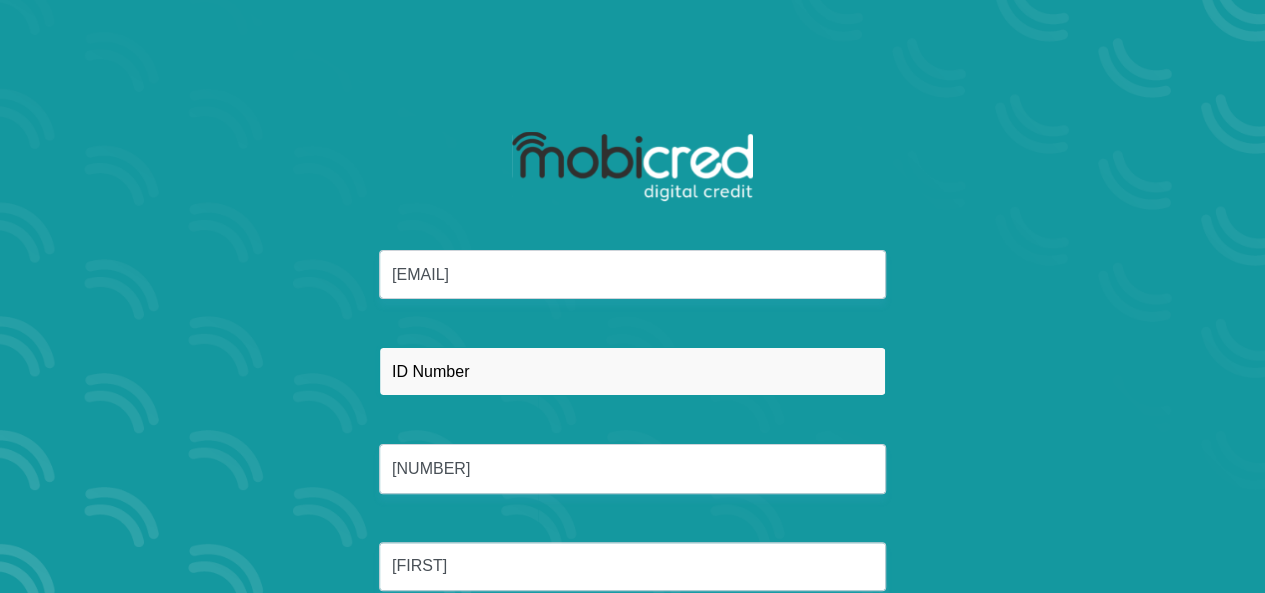 click at bounding box center [632, 371] 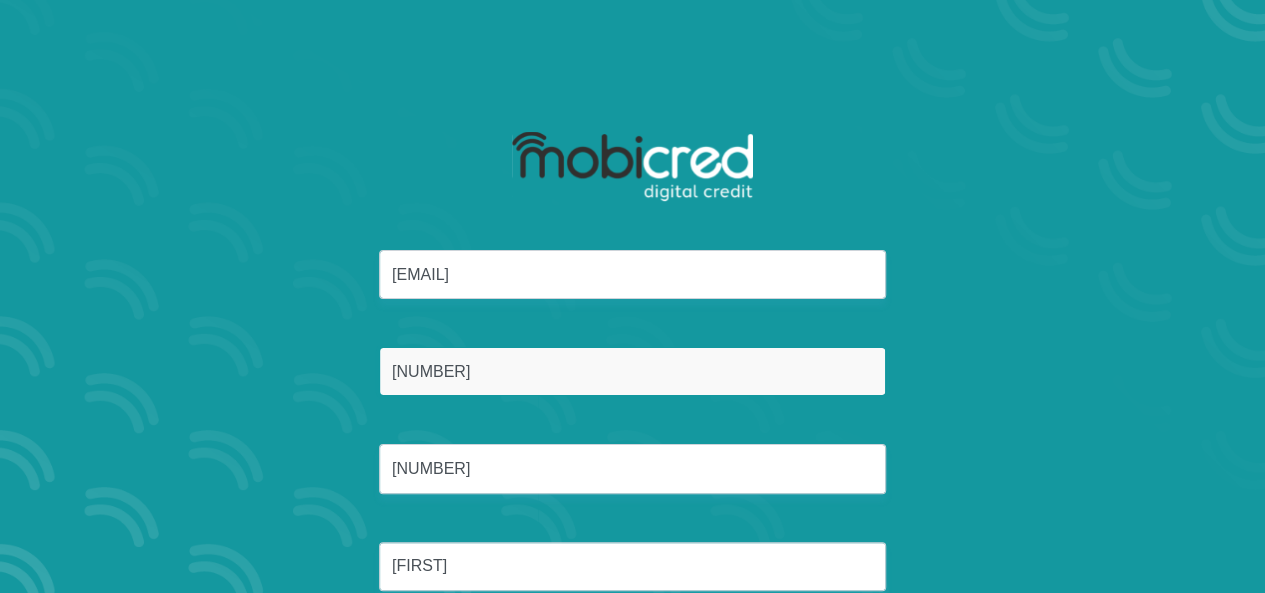type on "8911175030089" 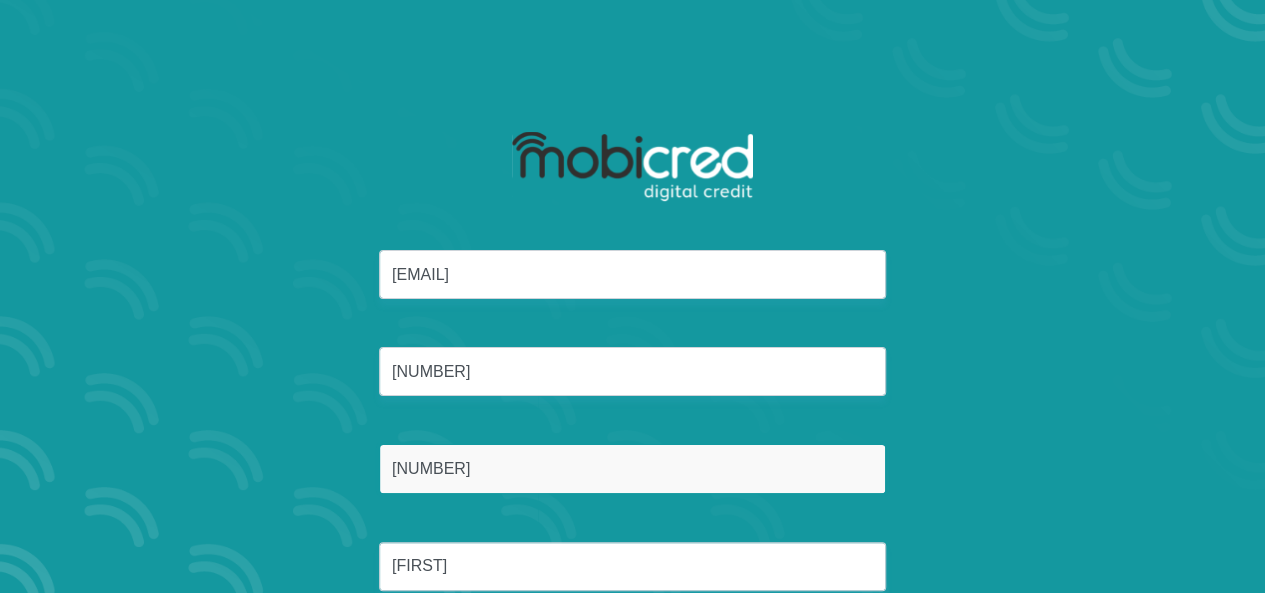 drag, startPoint x: 492, startPoint y: 471, endPoint x: 415, endPoint y: 465, distance: 77.23341 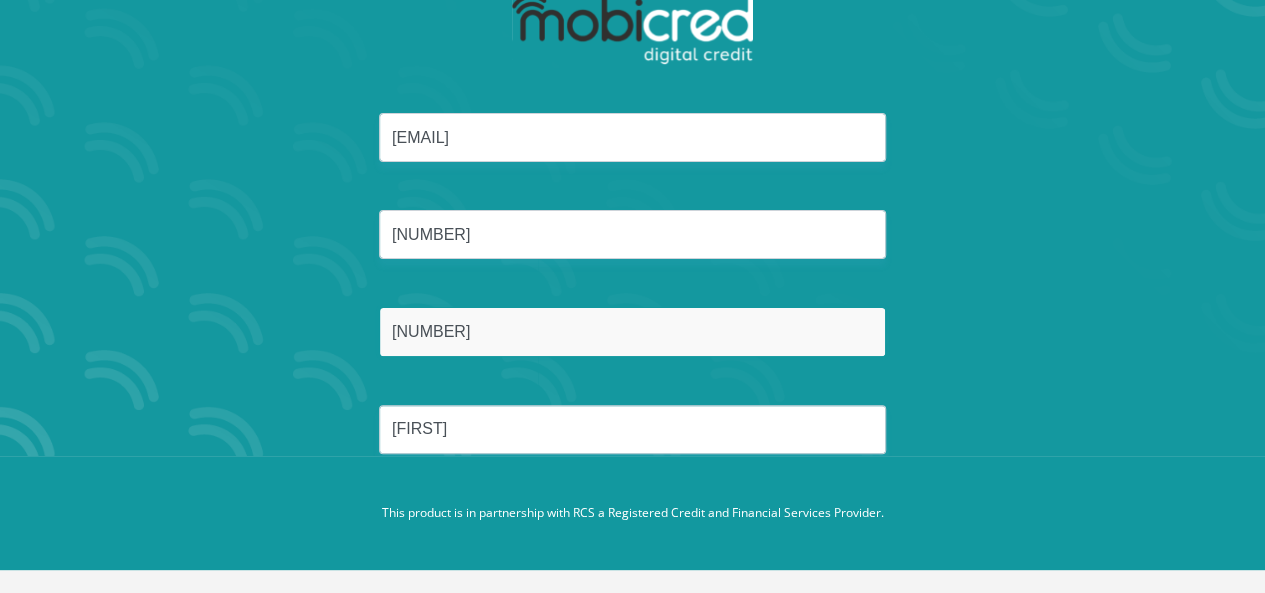type on "0837912301" 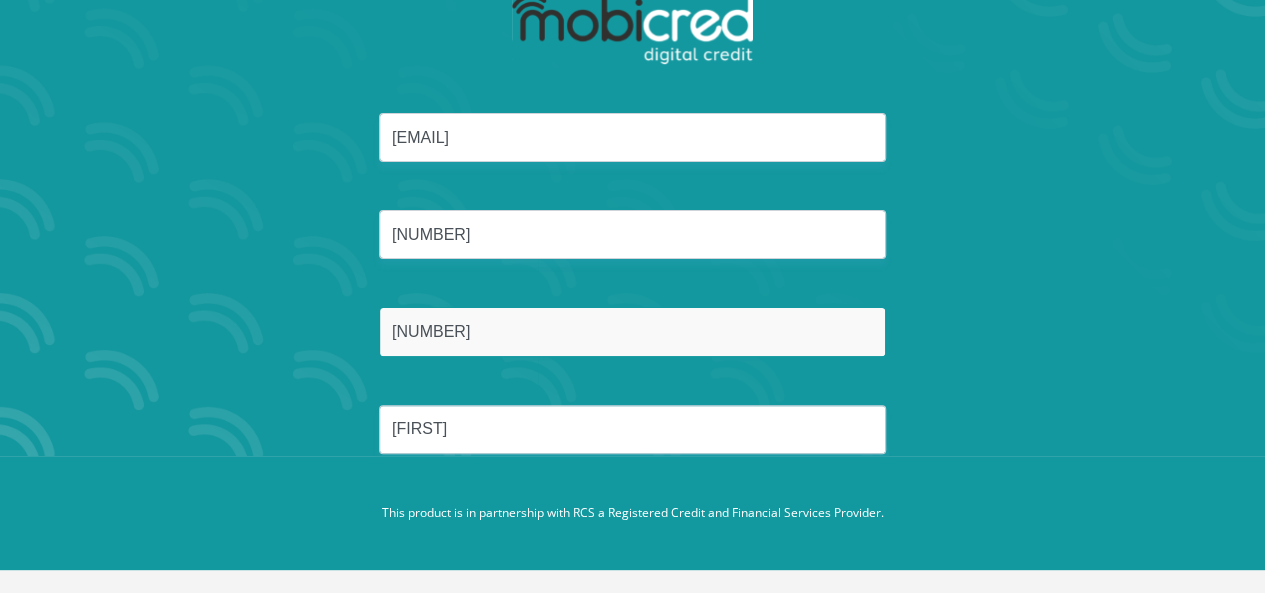 scroll, scrollTop: 0, scrollLeft: 0, axis: both 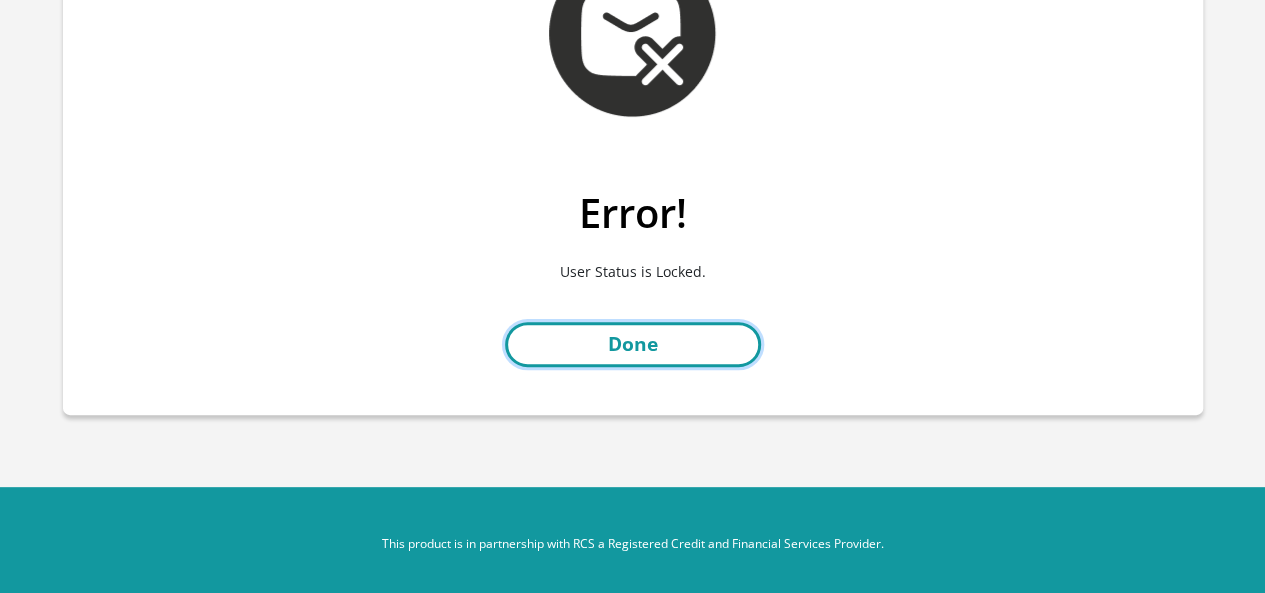 click on "Done" at bounding box center (633, 344) 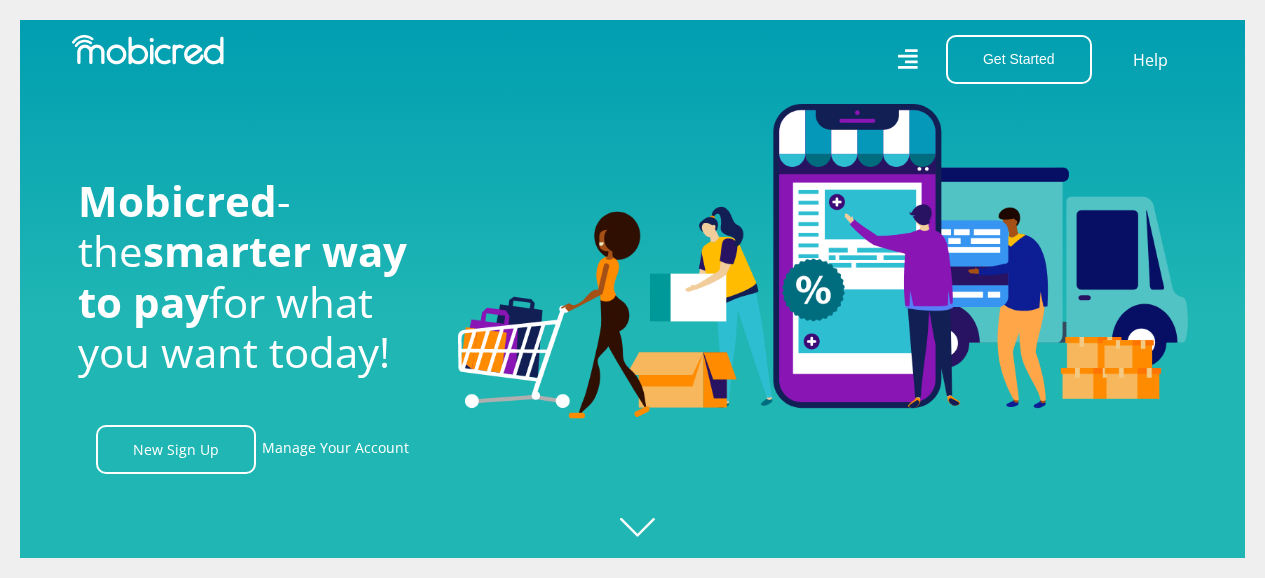 scroll, scrollTop: 0, scrollLeft: 0, axis: both 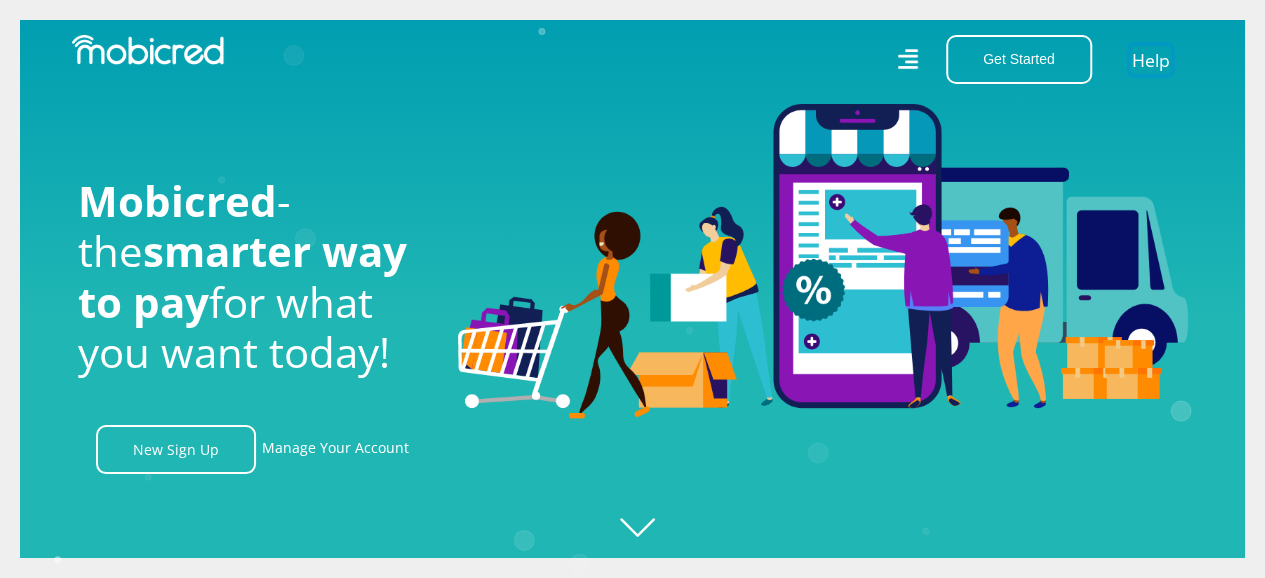 click on "Help" at bounding box center (1150, 59) 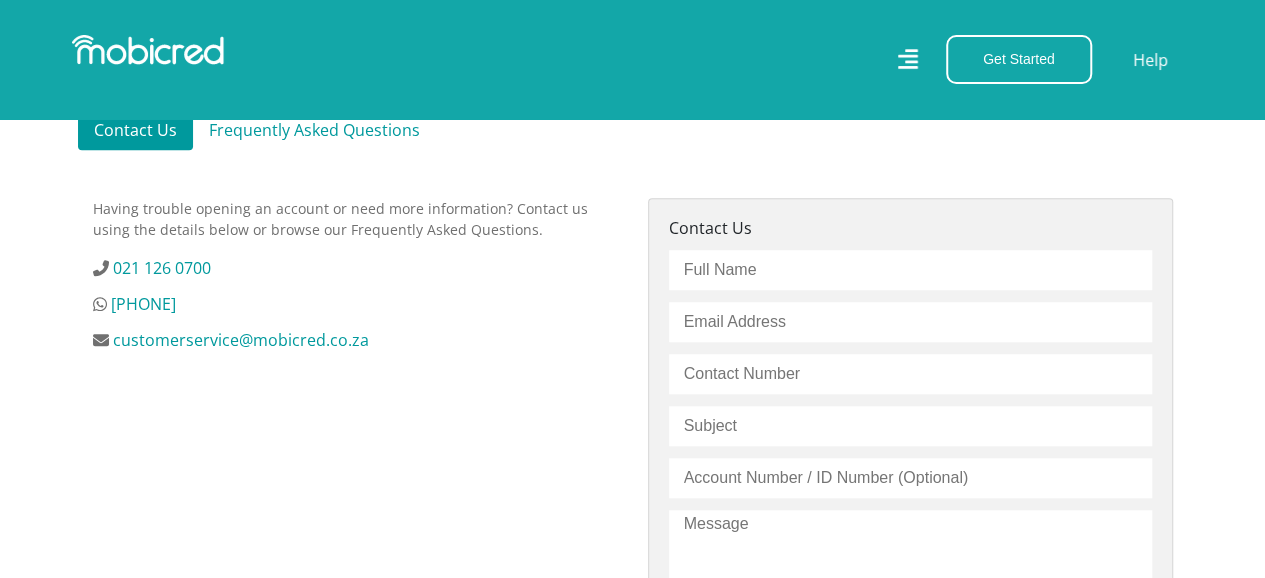 scroll, scrollTop: 608, scrollLeft: 15, axis: both 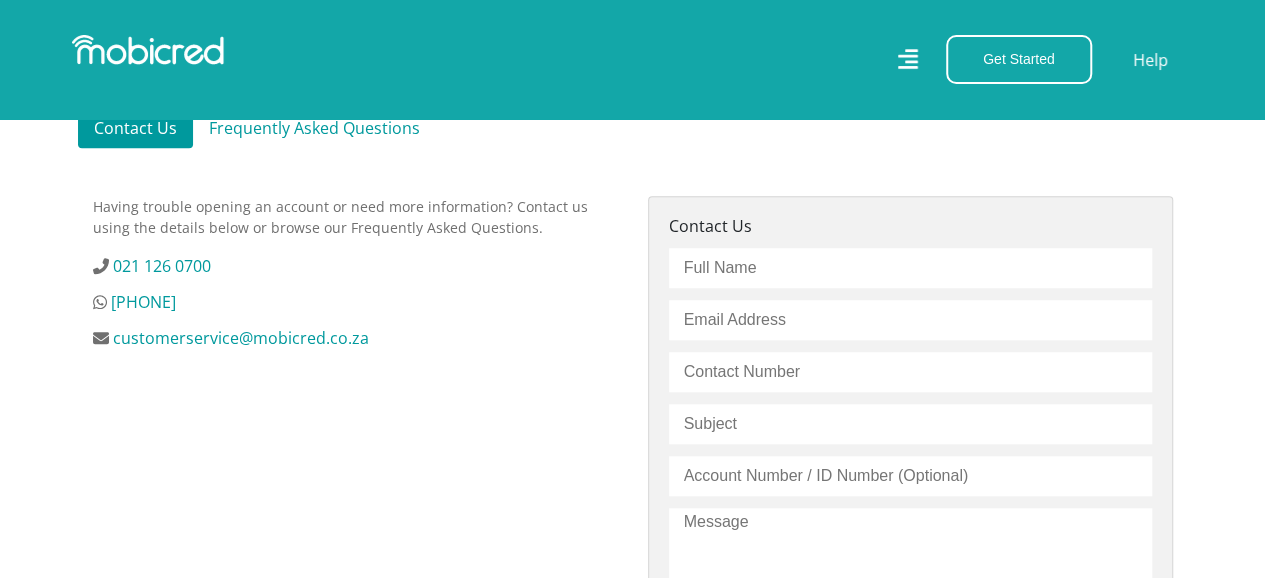 click at bounding box center (910, 268) 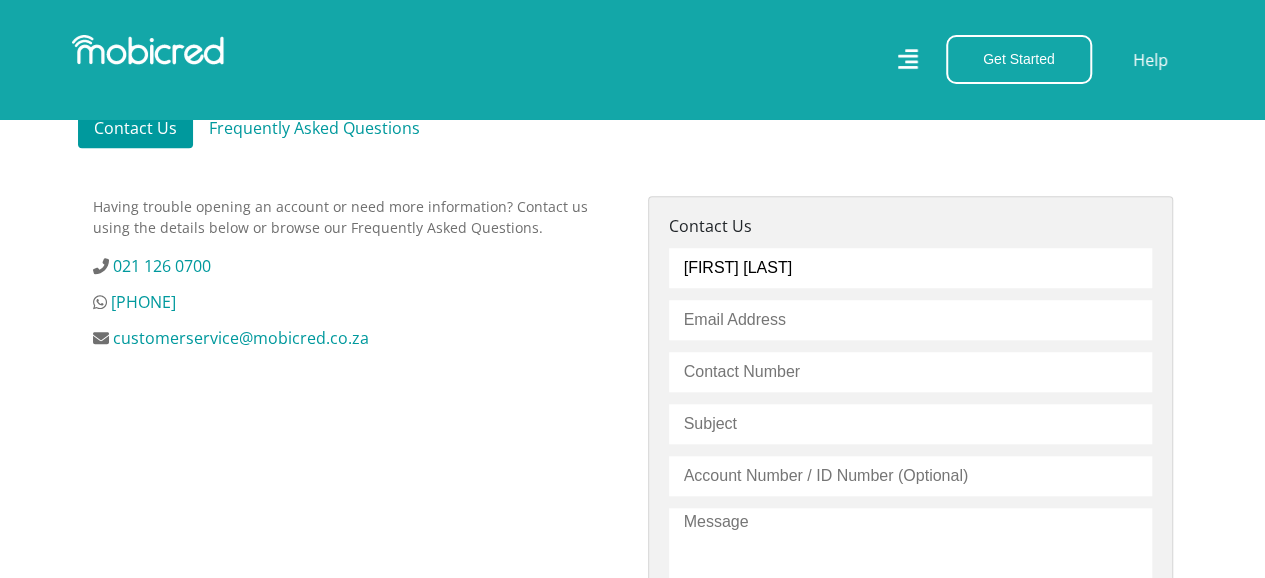 type on "[EMAIL]" 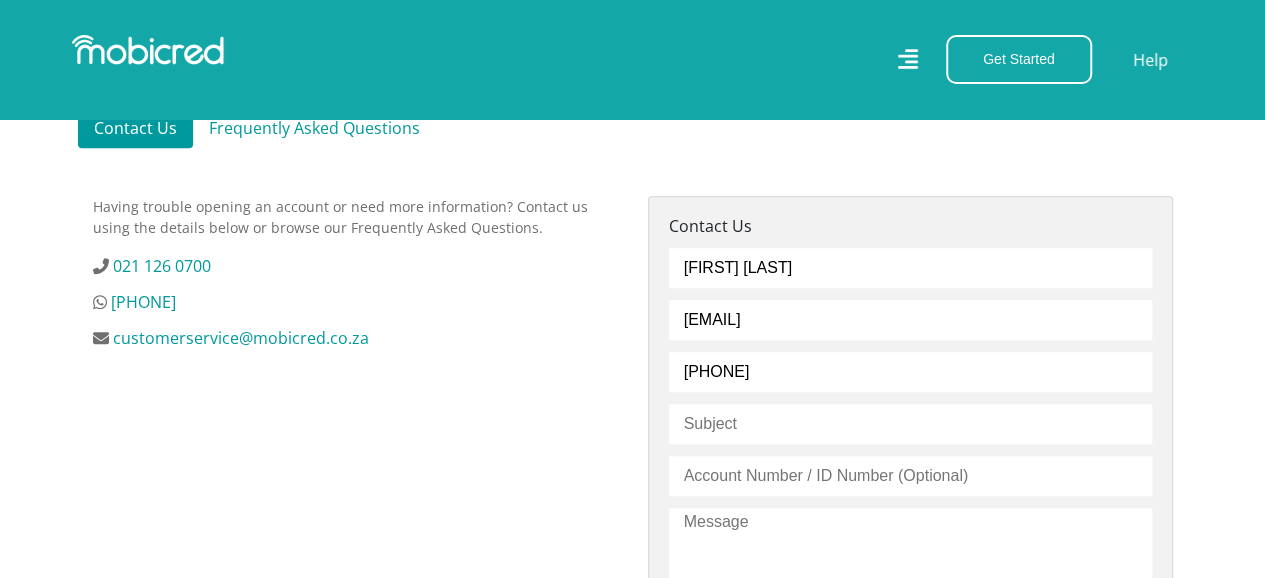 drag, startPoint x: 691, startPoint y: 373, endPoint x: 857, endPoint y: 444, distance: 180.54639 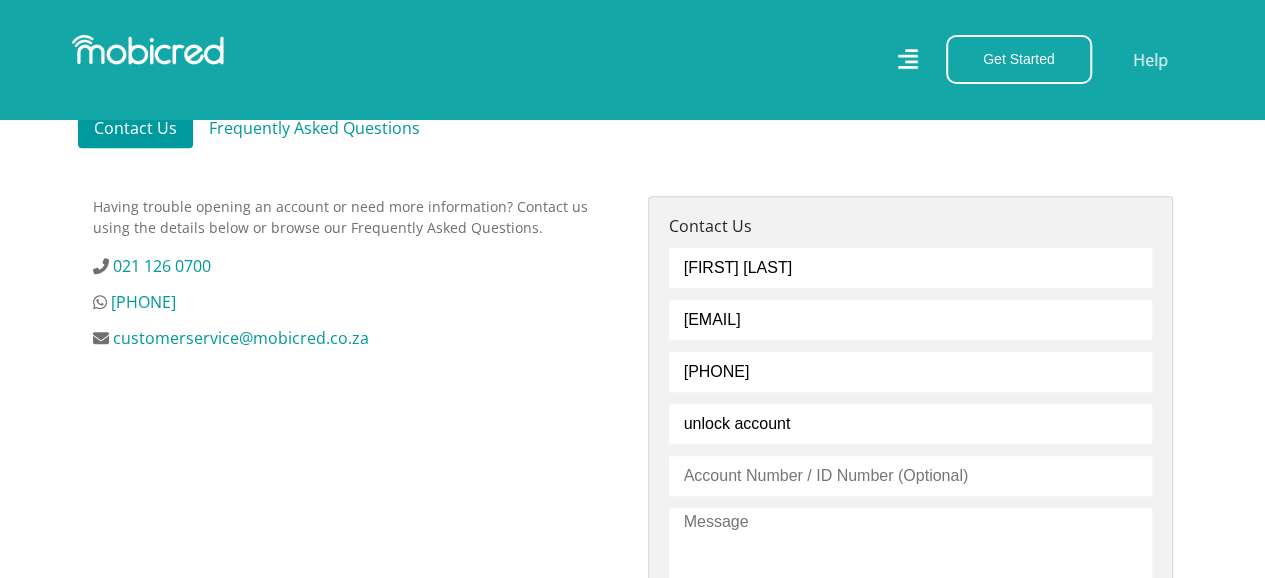 type on "unlock account" 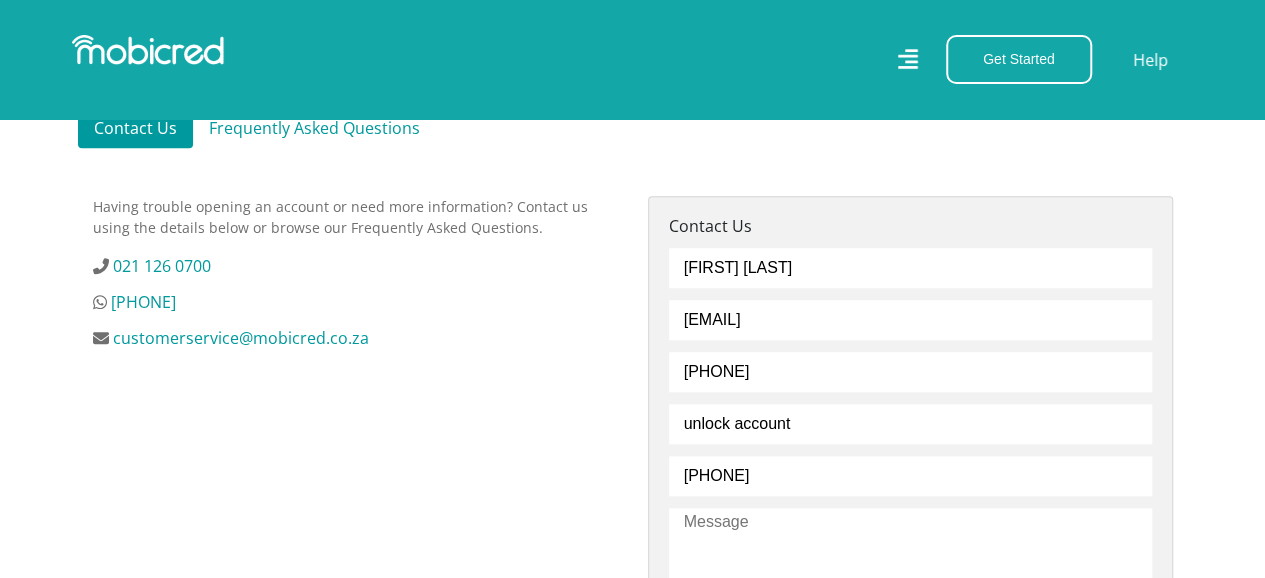 type on "[PHONE]" 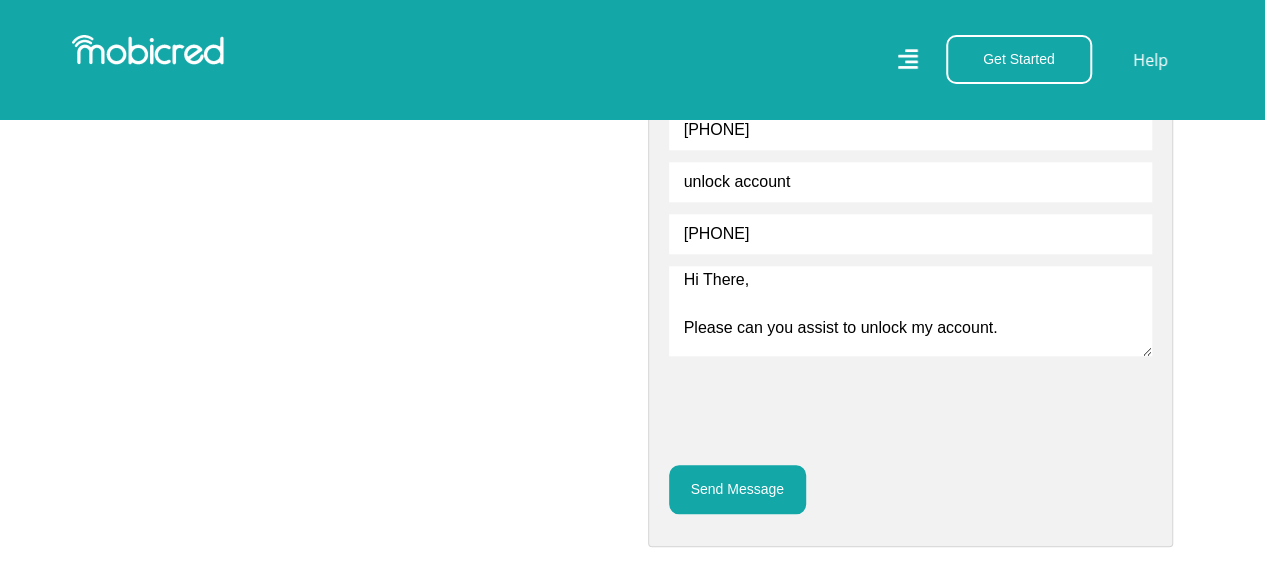 scroll, scrollTop: 864, scrollLeft: 0, axis: vertical 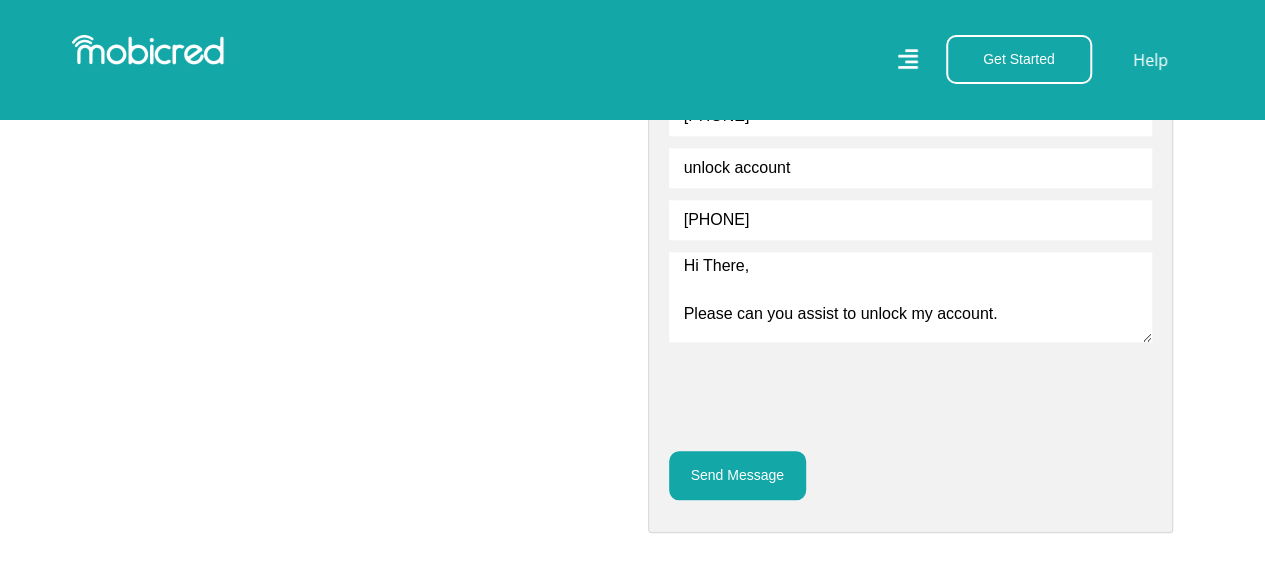 type on "Hi There,
Please can you assist to unlock my account." 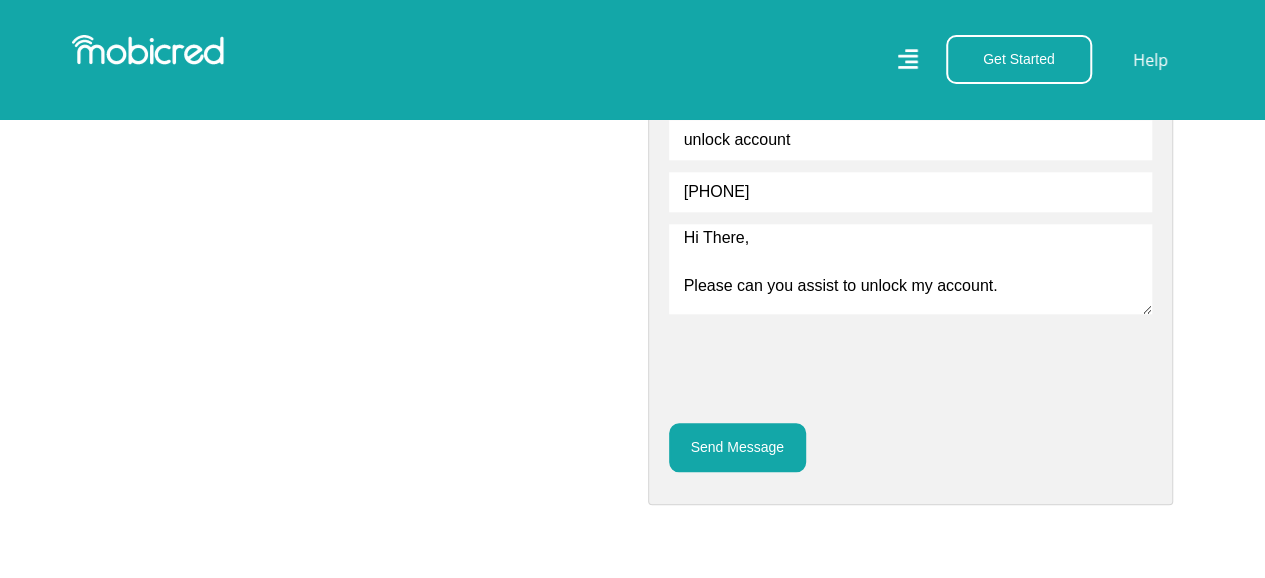 scroll, scrollTop: 930, scrollLeft: 0, axis: vertical 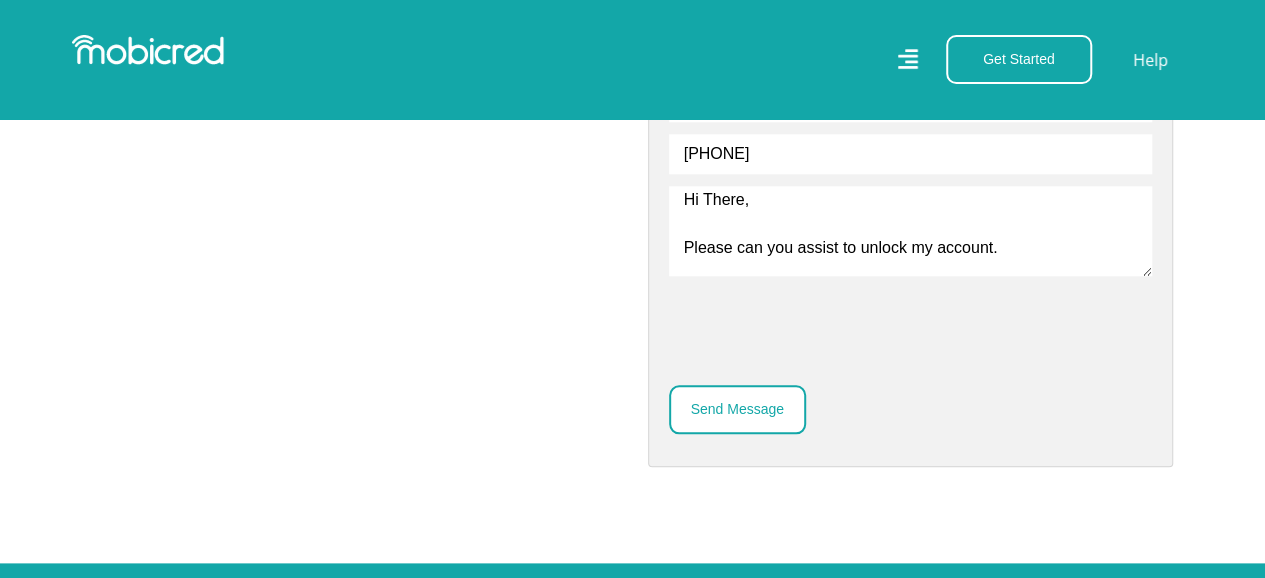 click on "Send Message" at bounding box center (737, 409) 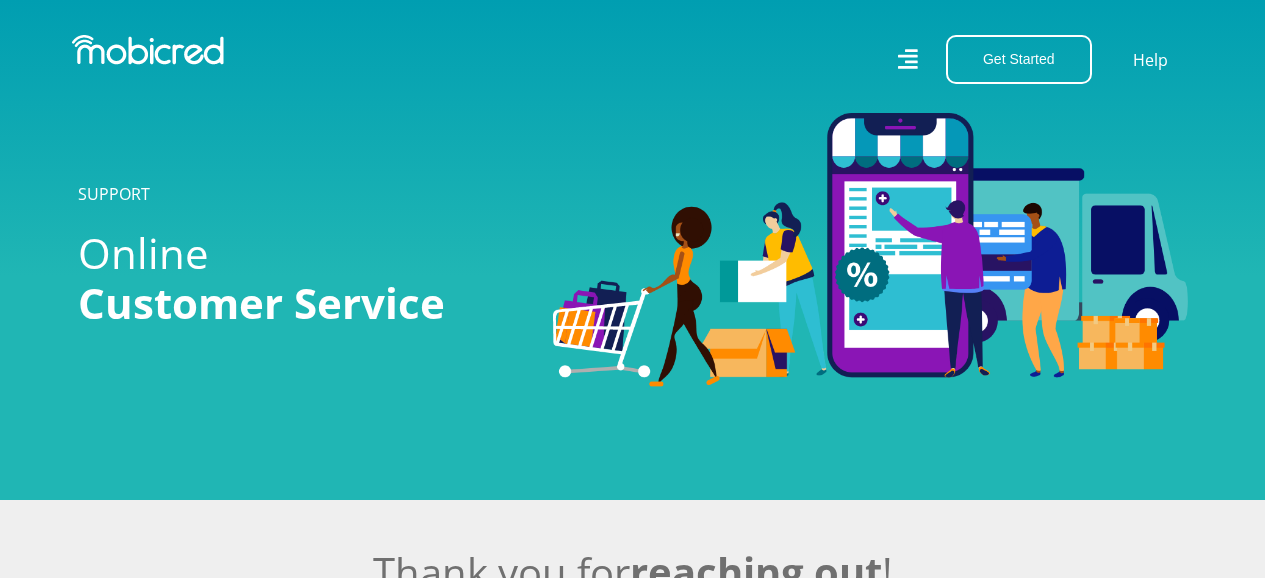 scroll, scrollTop: 0, scrollLeft: 0, axis: both 